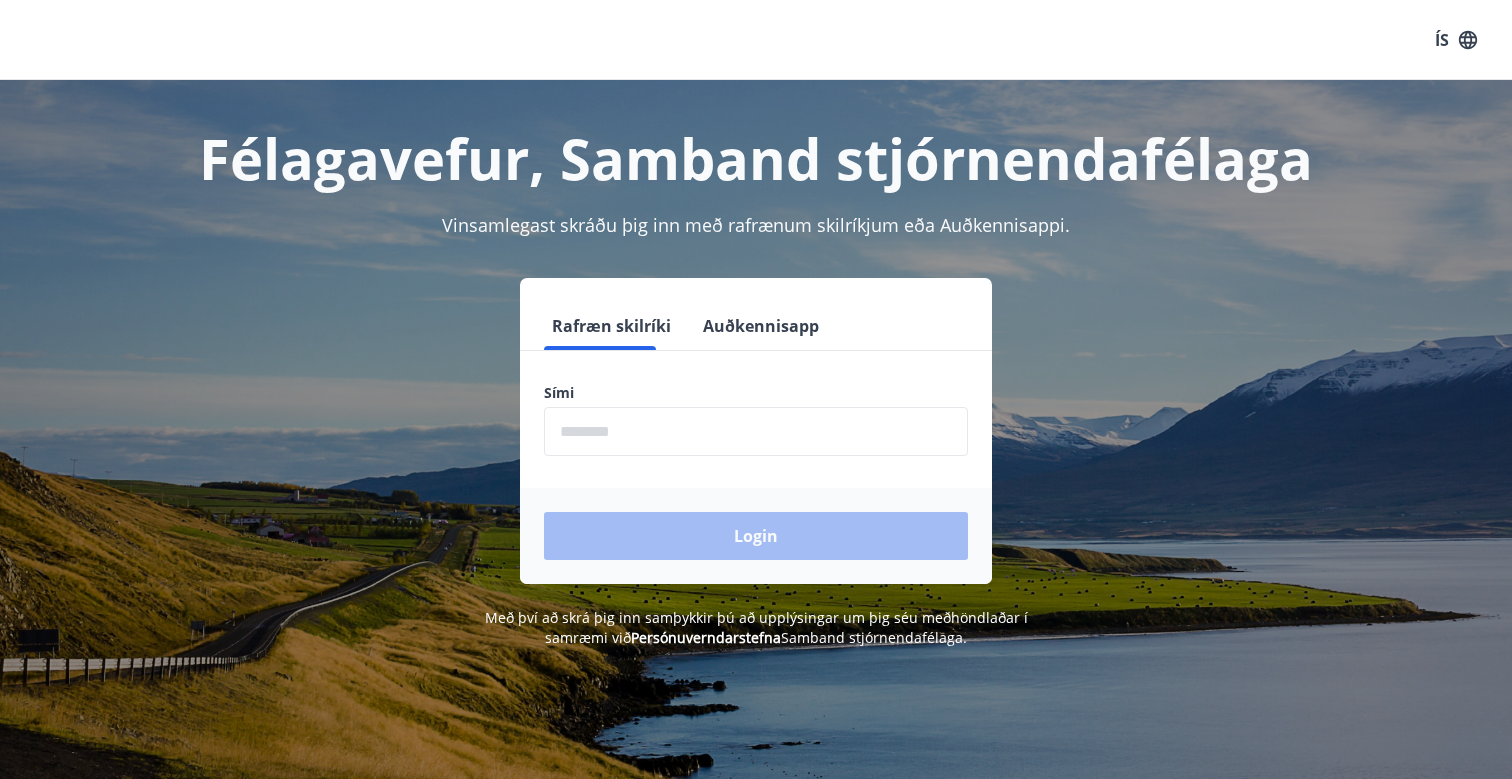 scroll, scrollTop: 0, scrollLeft: 0, axis: both 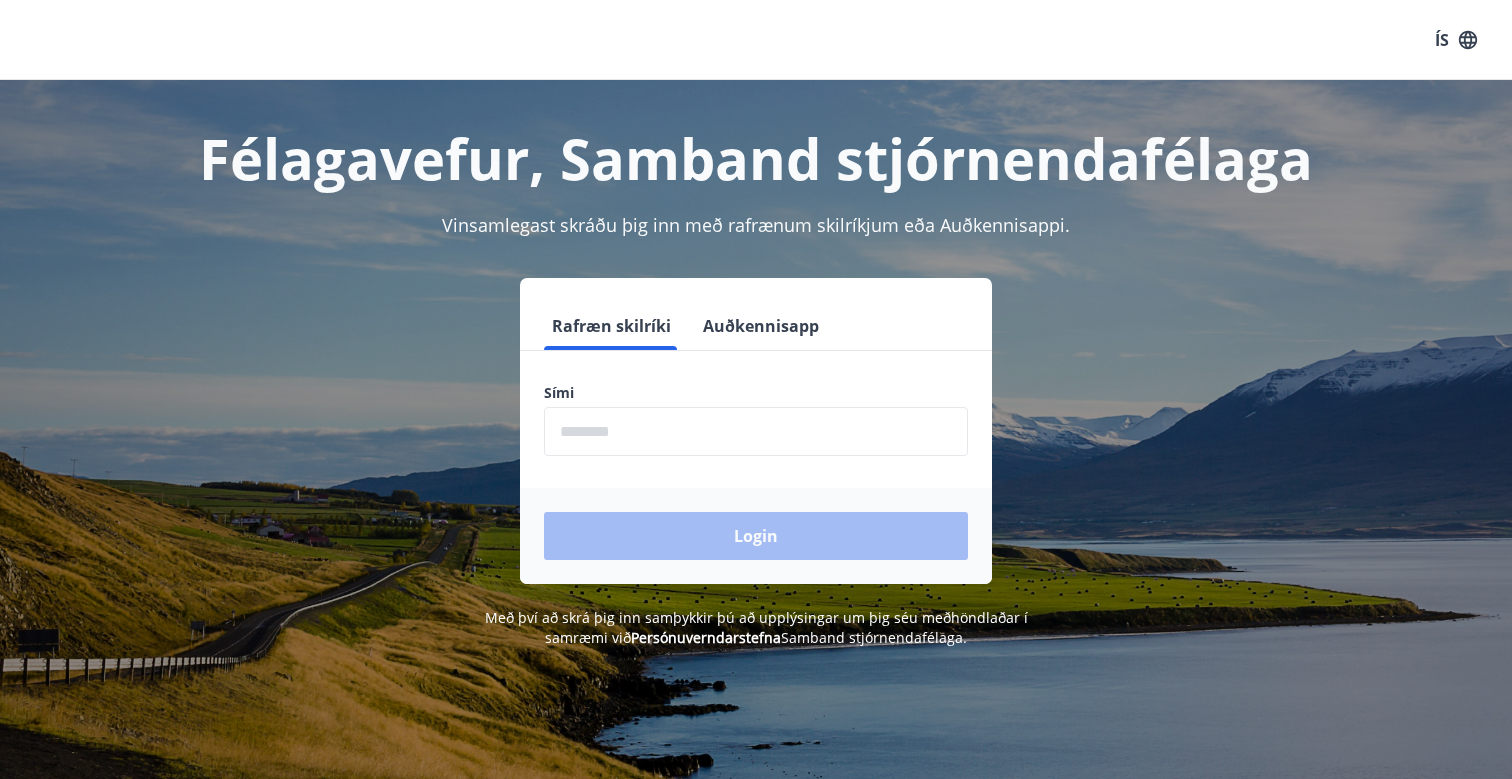click at bounding box center [756, 431] 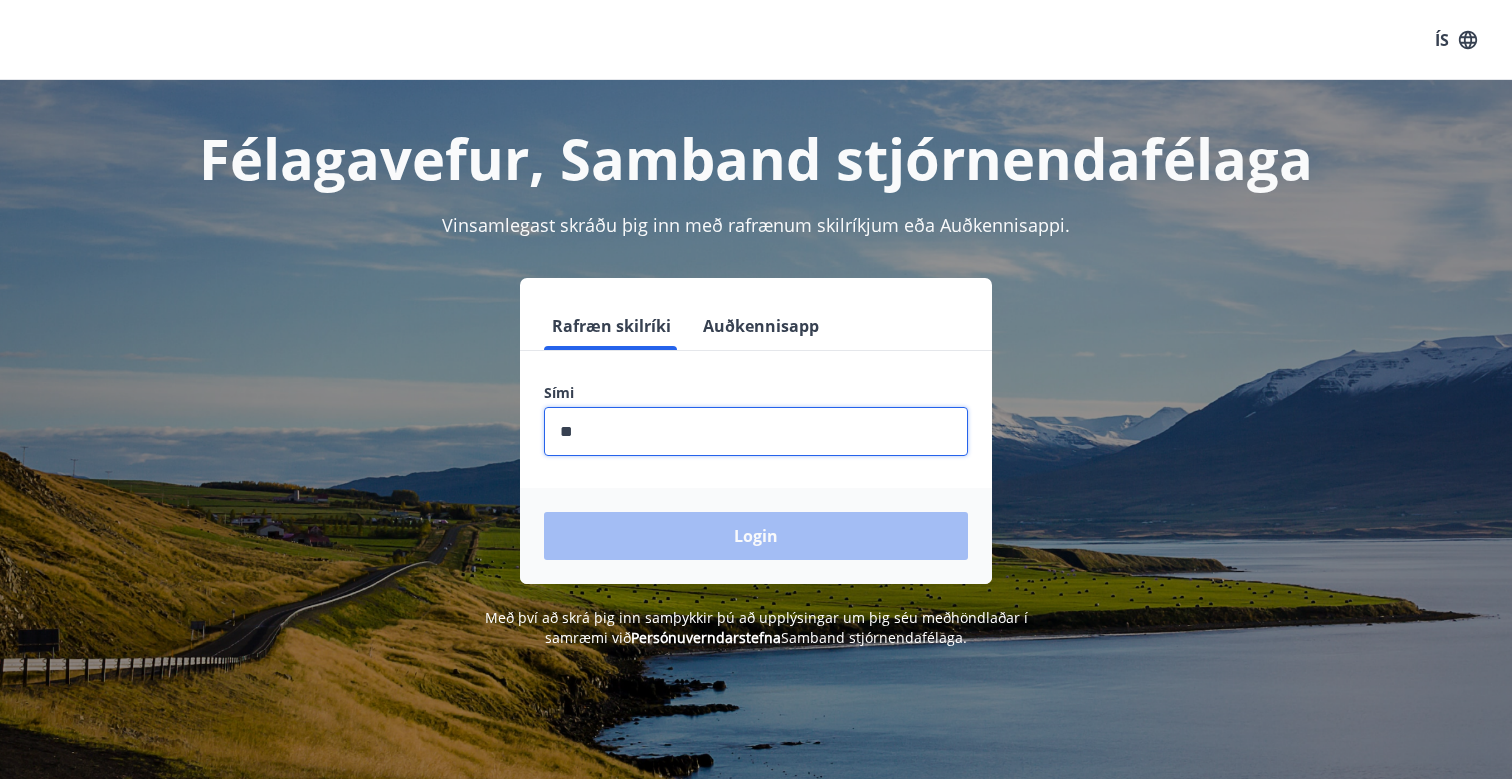 type on "***" 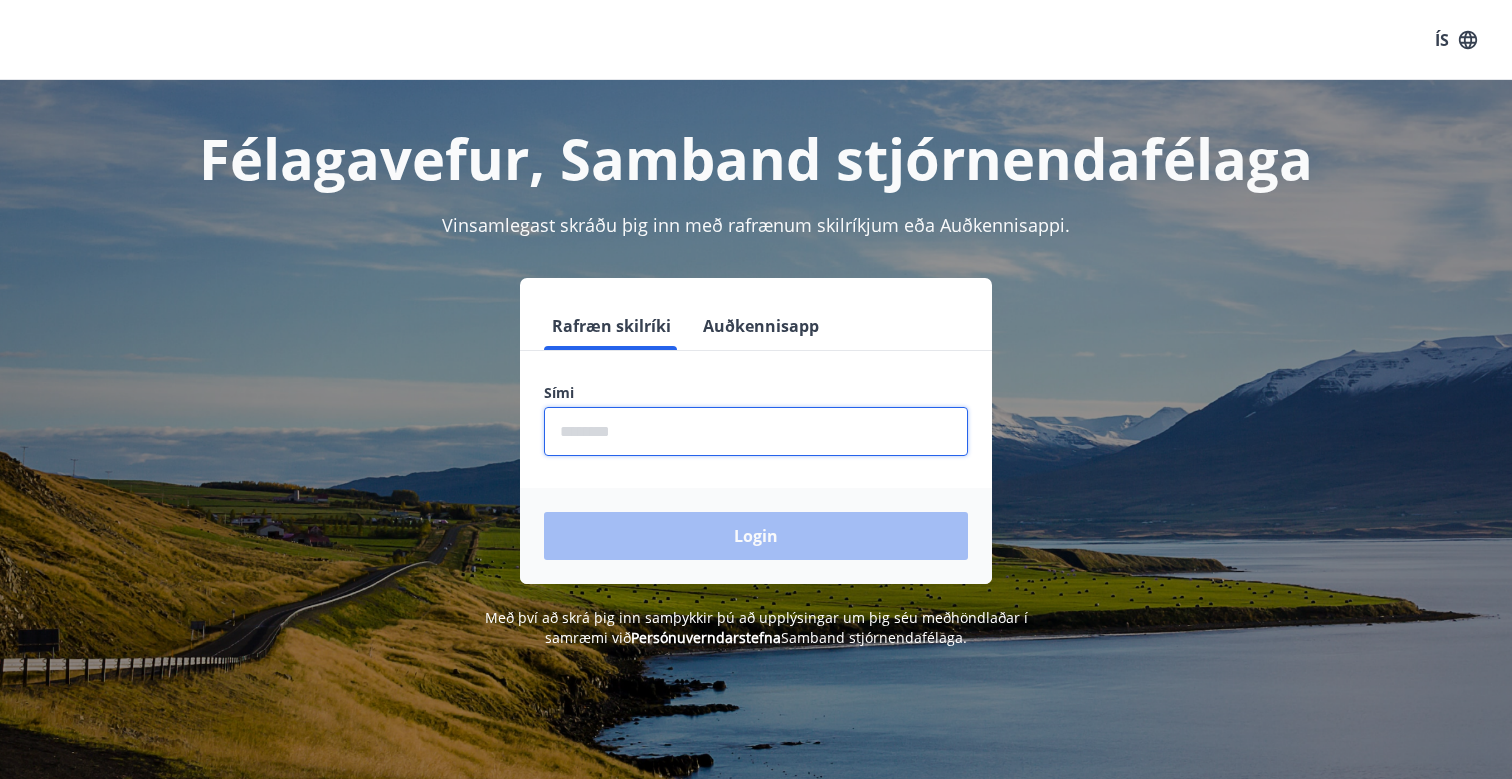type on "********" 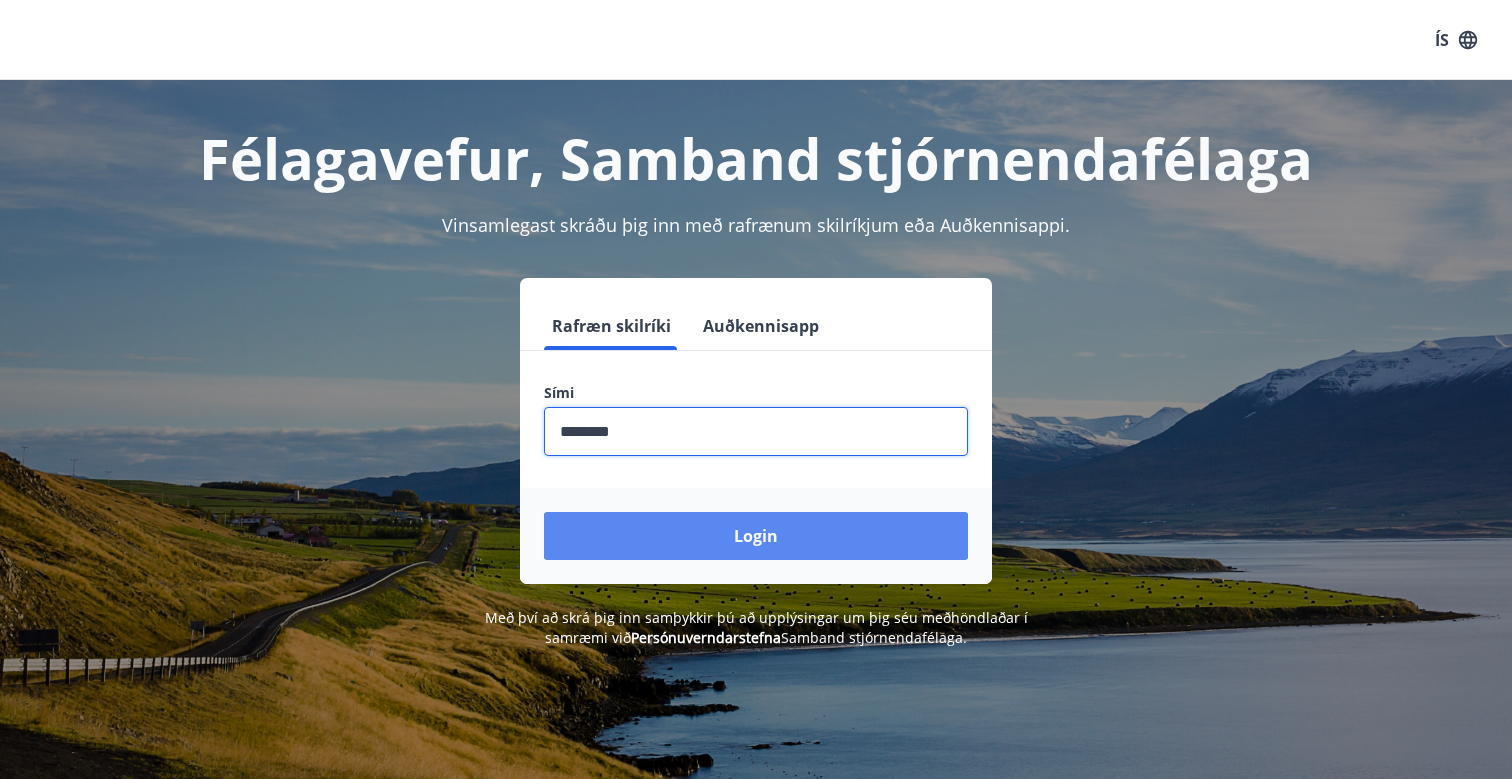 click on "Login" at bounding box center [756, 536] 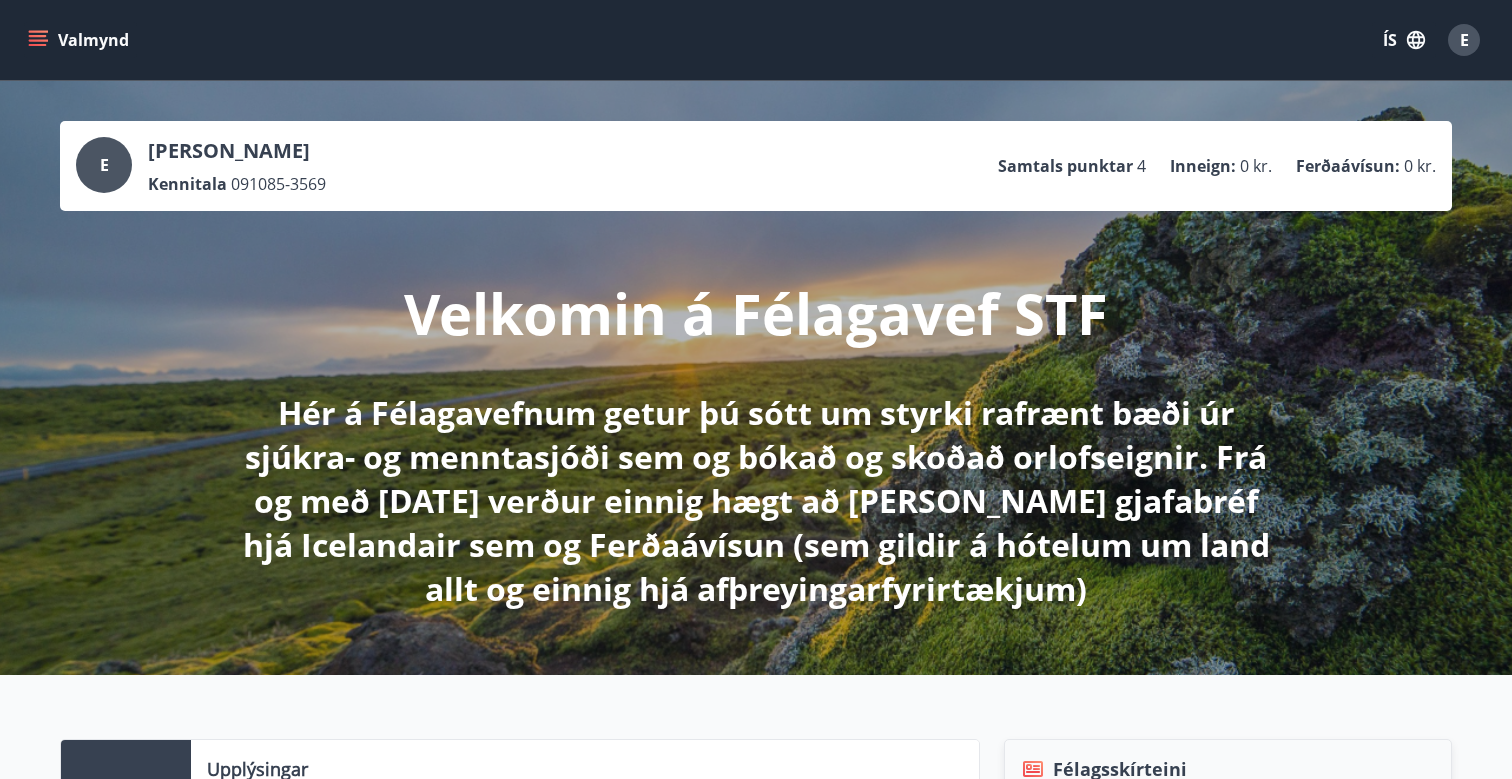scroll, scrollTop: 0, scrollLeft: 0, axis: both 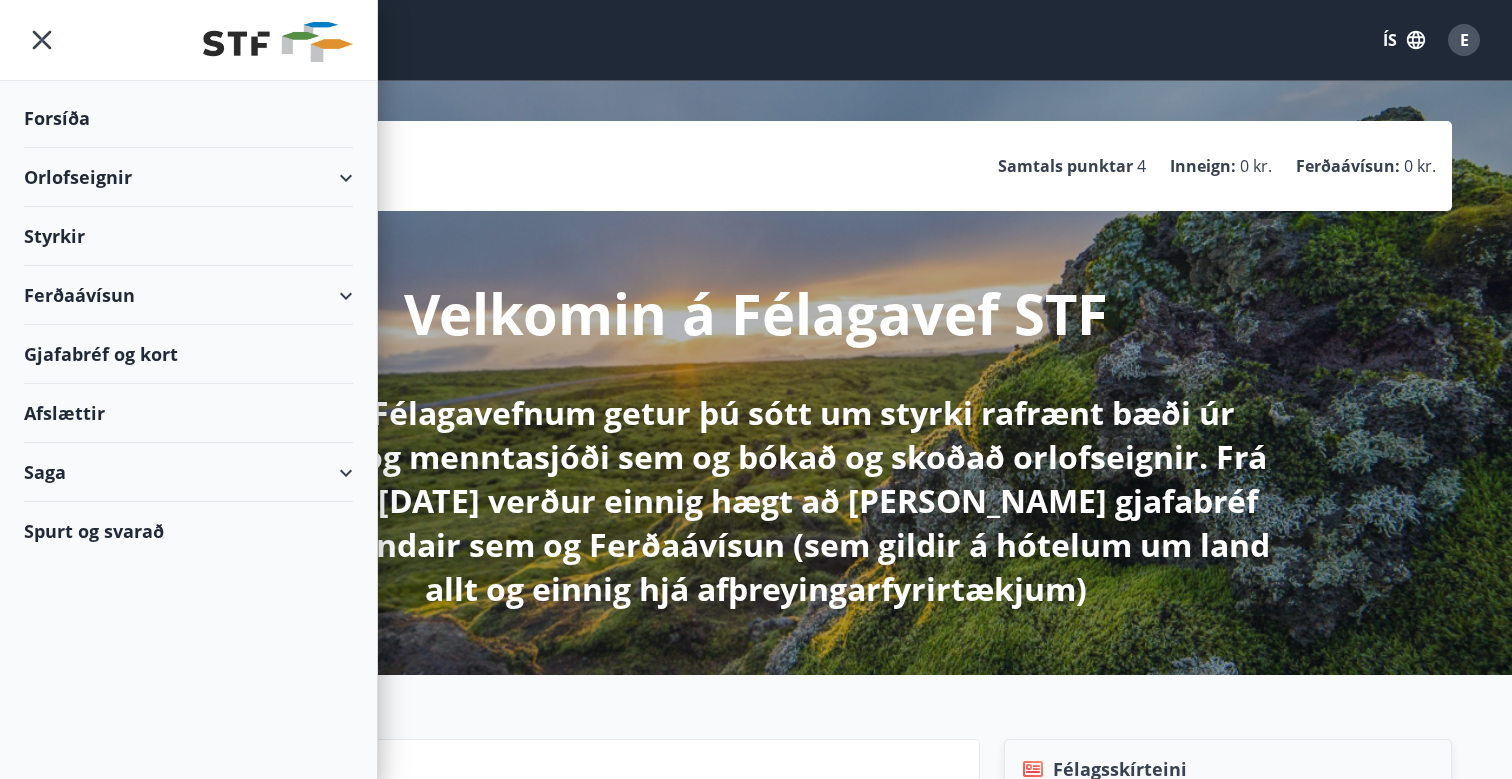 click on "Orlofseignir" at bounding box center (188, 177) 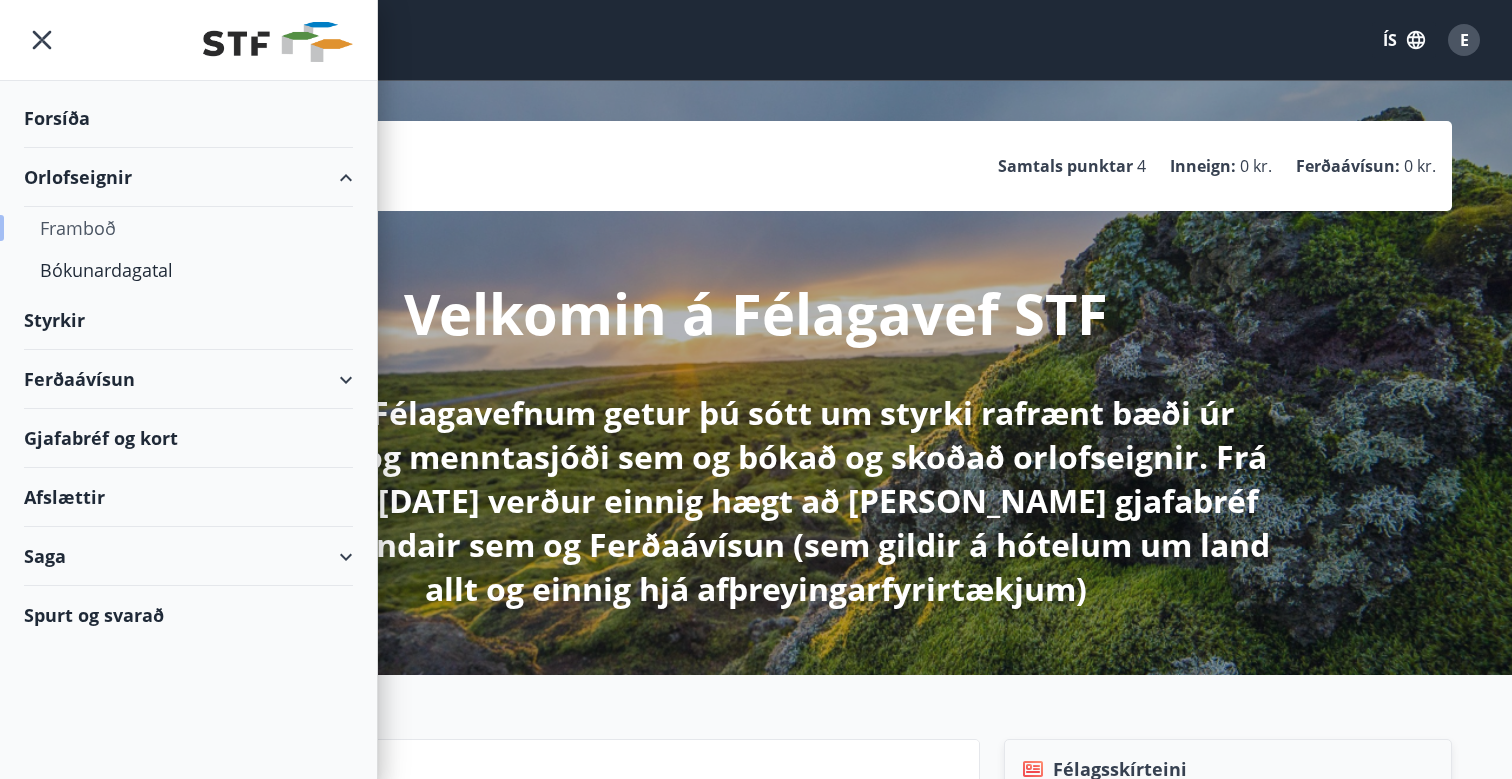 click on "Framboð" at bounding box center (188, 228) 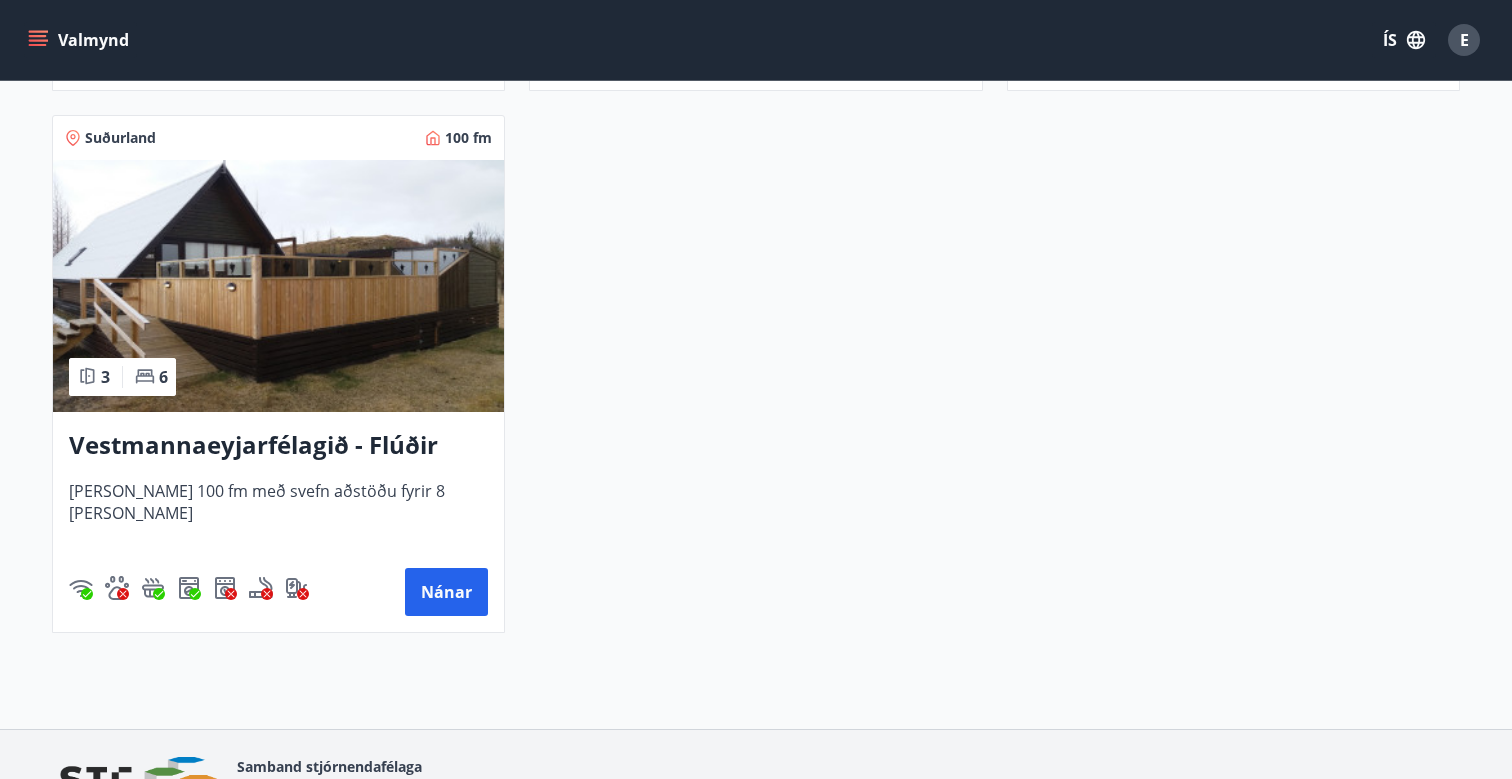 scroll, scrollTop: 5213, scrollLeft: 0, axis: vertical 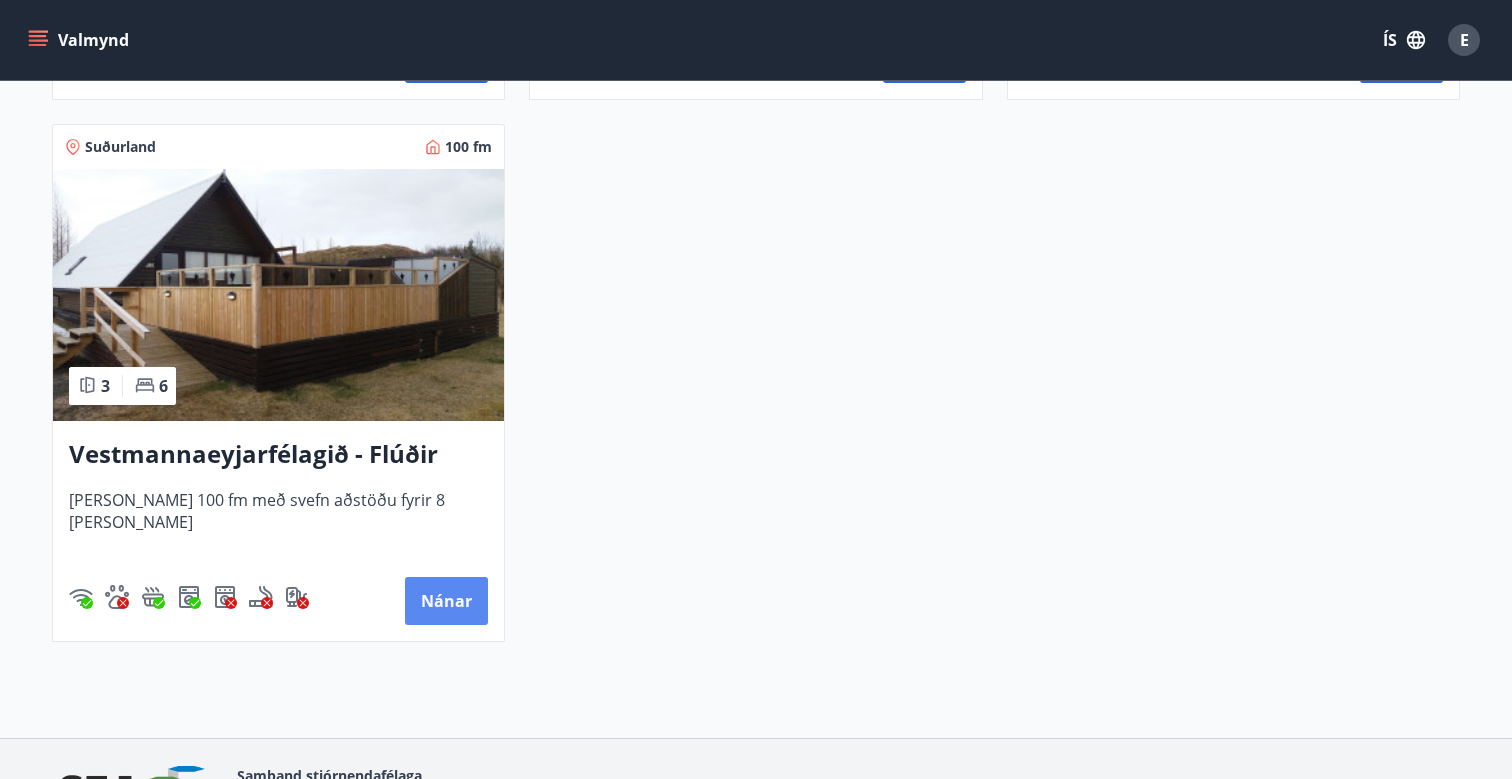 click on "Nánar" at bounding box center (446, 601) 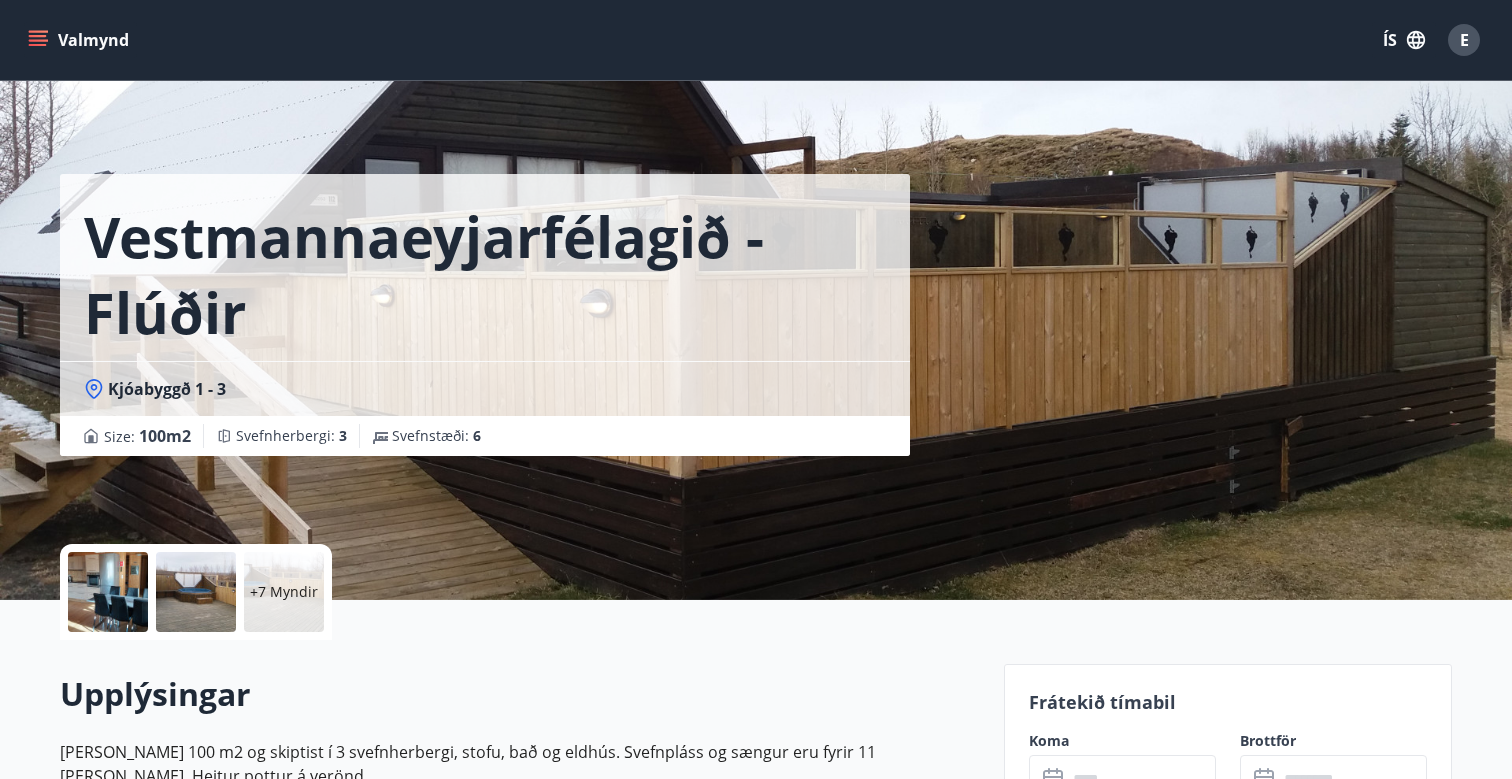 scroll, scrollTop: -1, scrollLeft: 0, axis: vertical 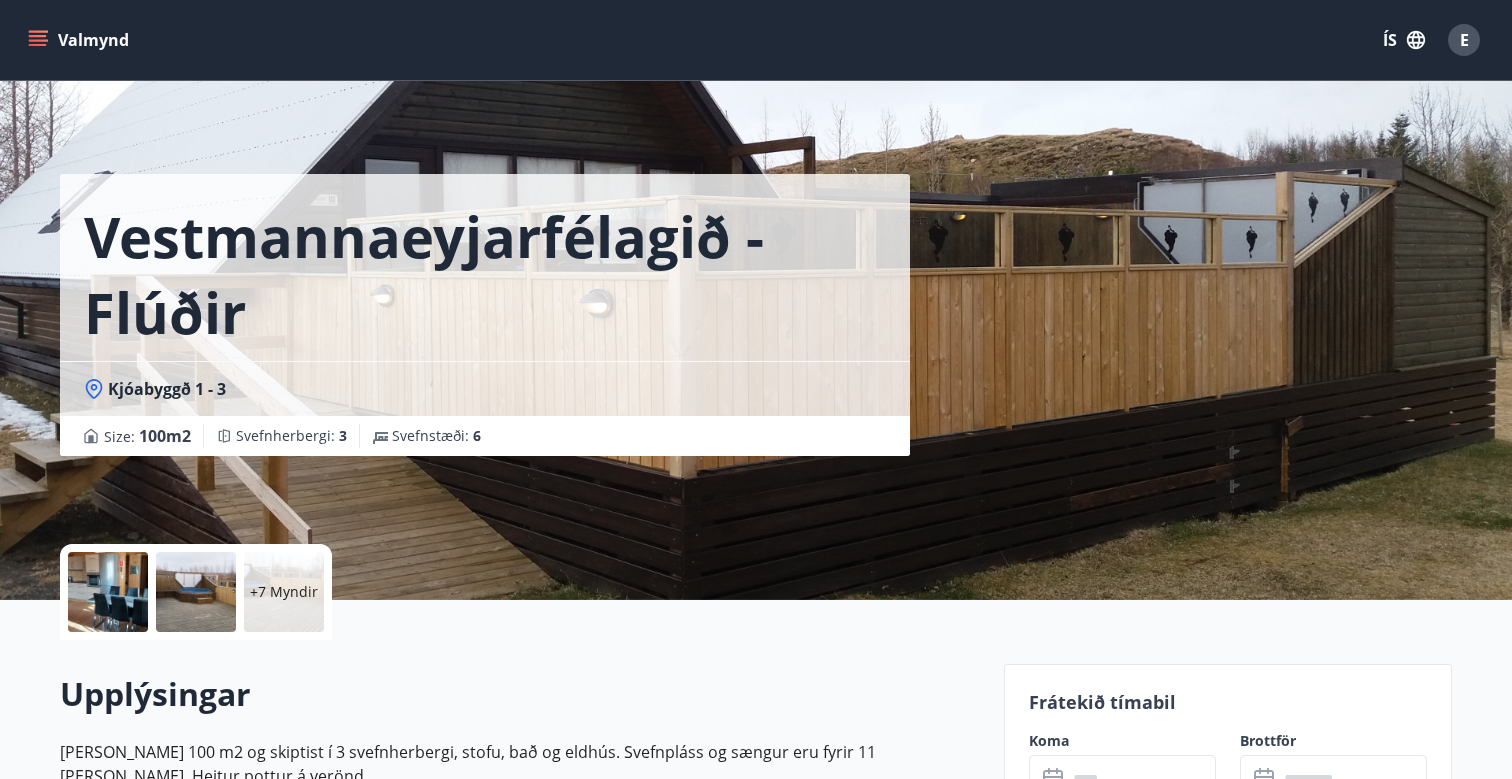 click 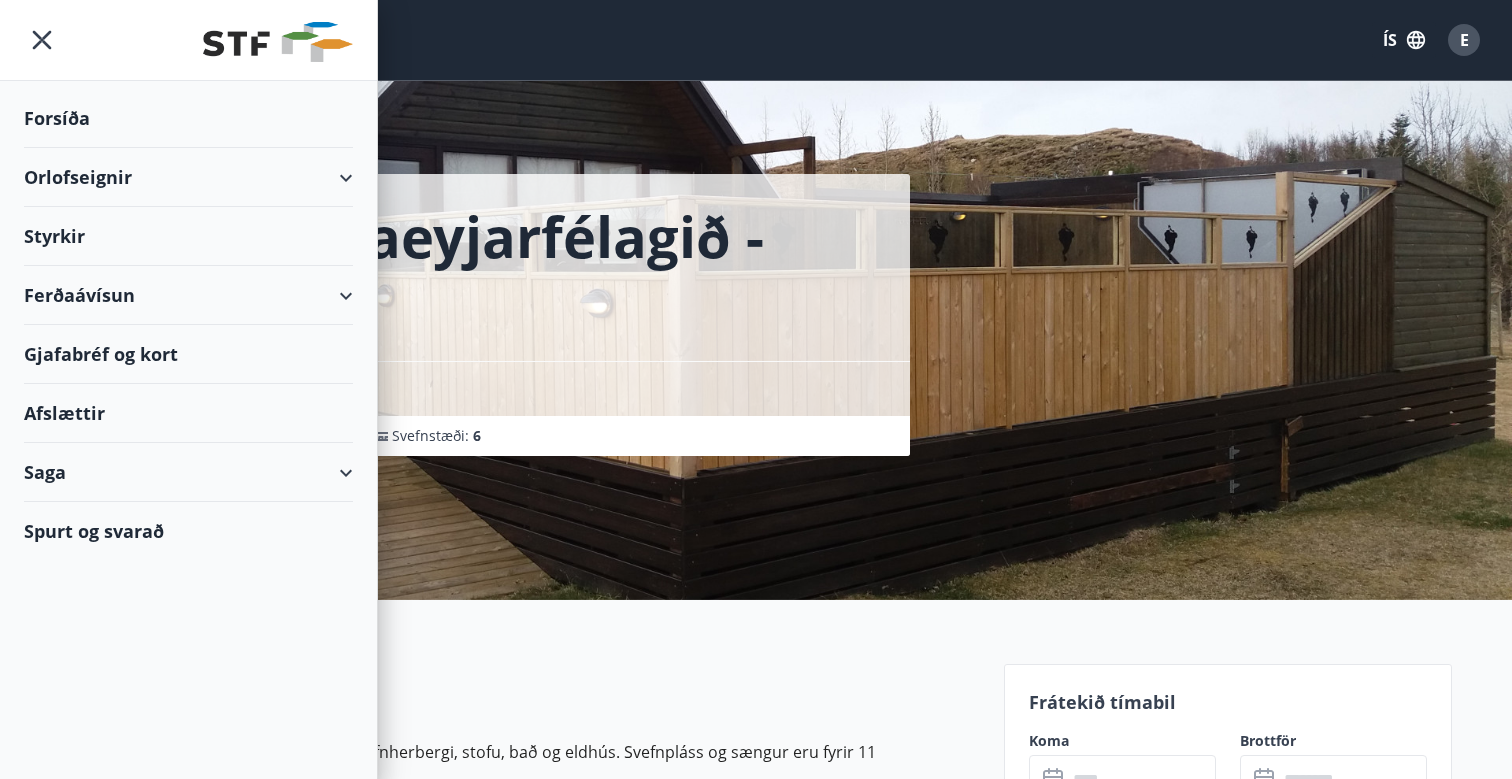 click on "Styrkir" at bounding box center [188, 118] 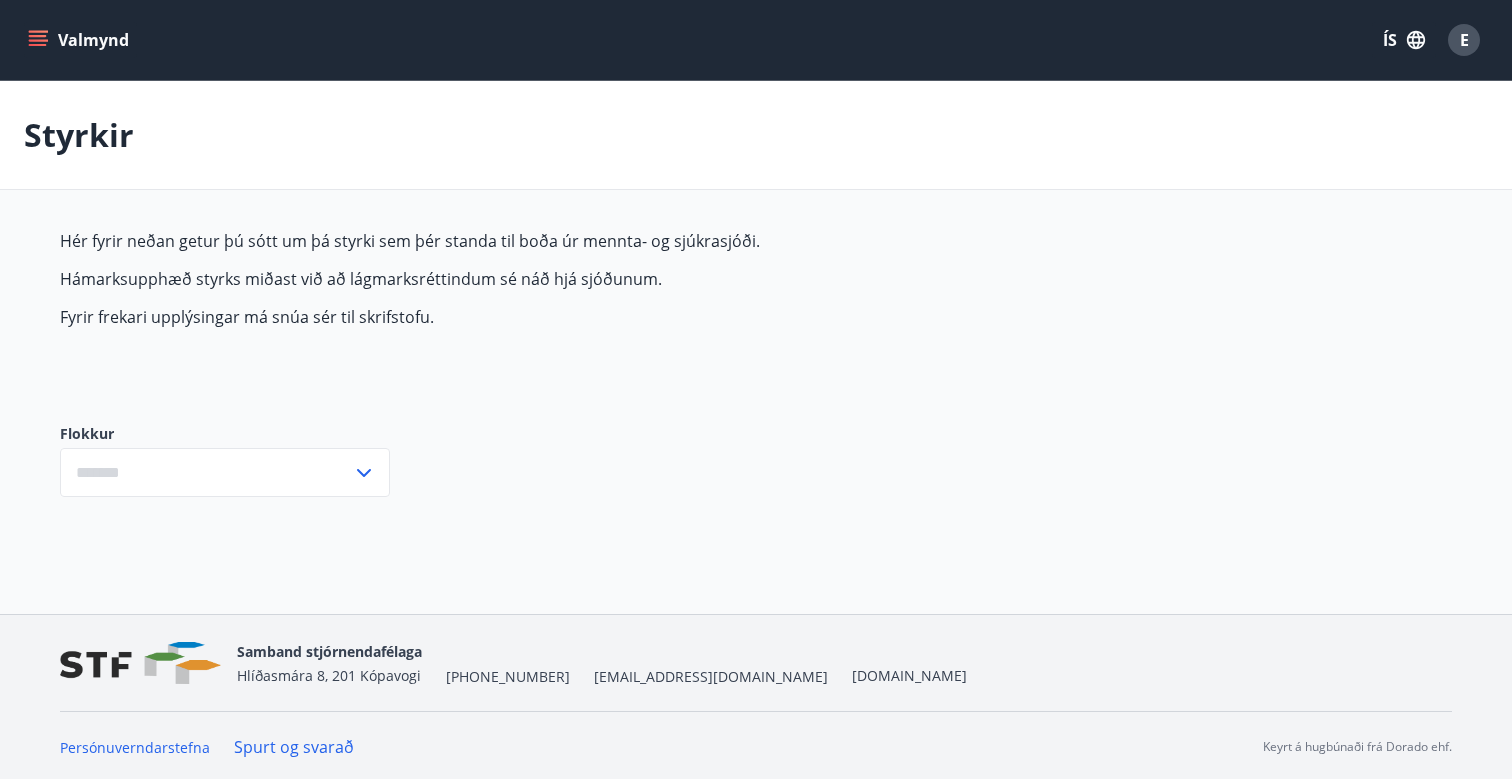 type on "***" 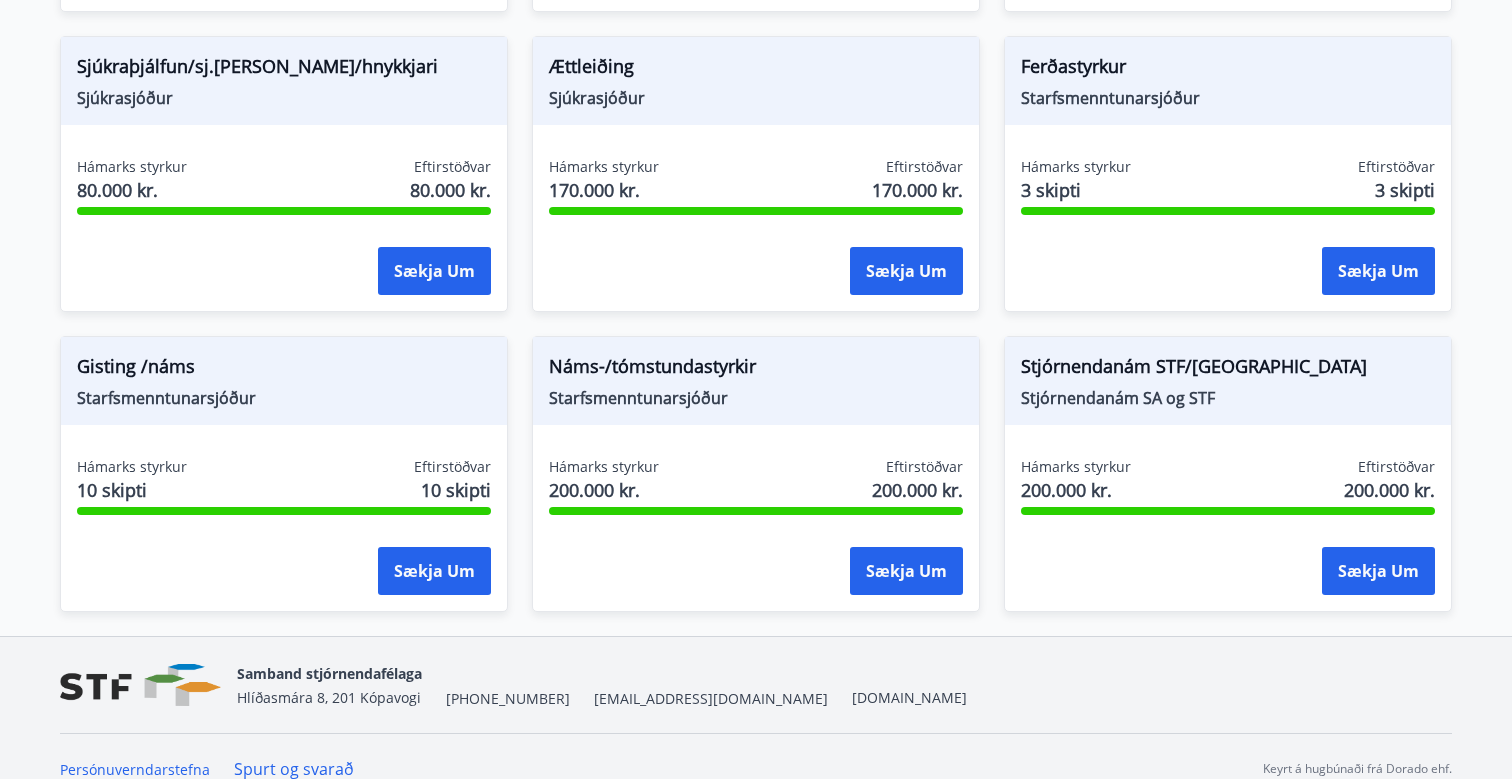 scroll, scrollTop: 1717, scrollLeft: 0, axis: vertical 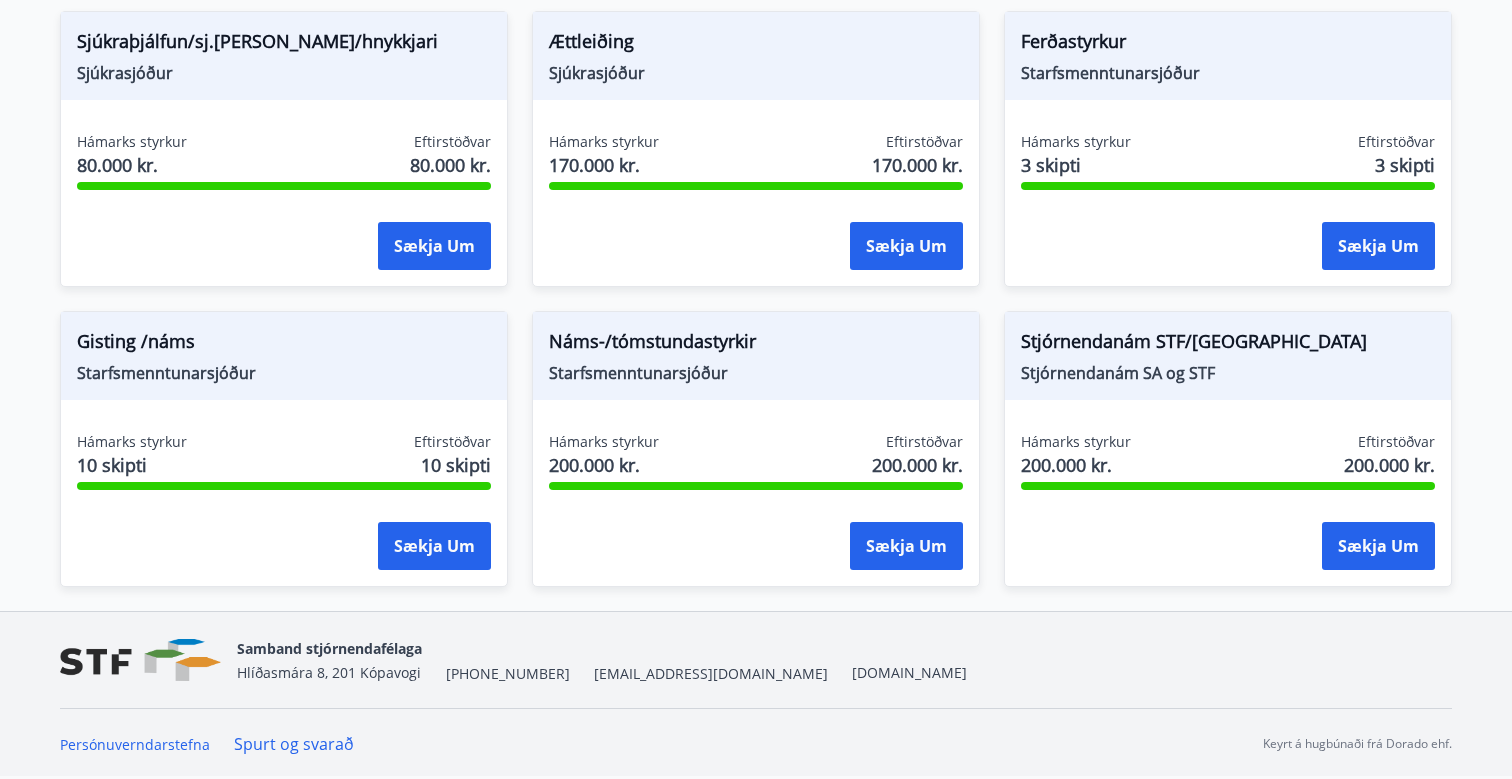 click on "Náms-/tómstundastyrkir" at bounding box center (756, 345) 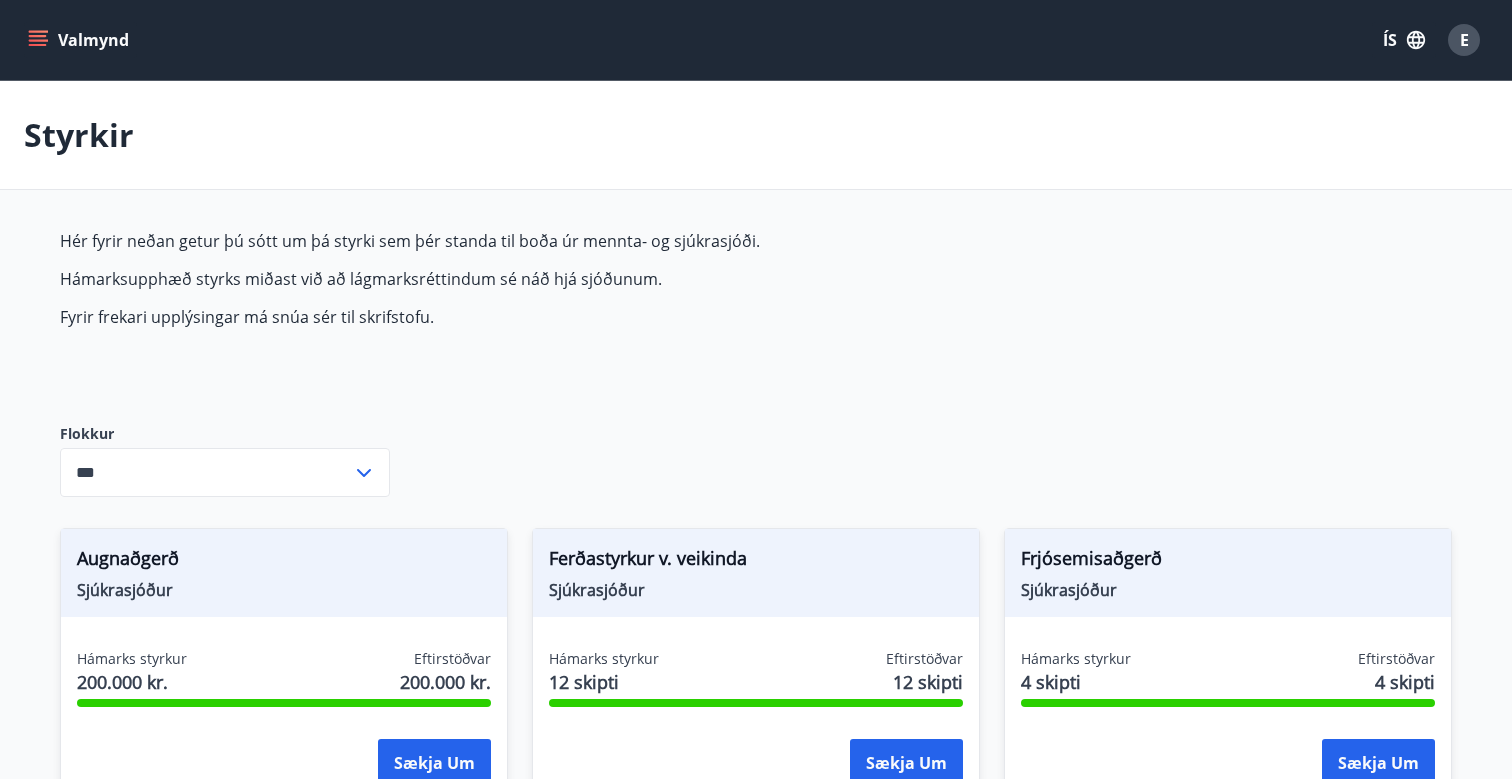 scroll, scrollTop: 0, scrollLeft: 0, axis: both 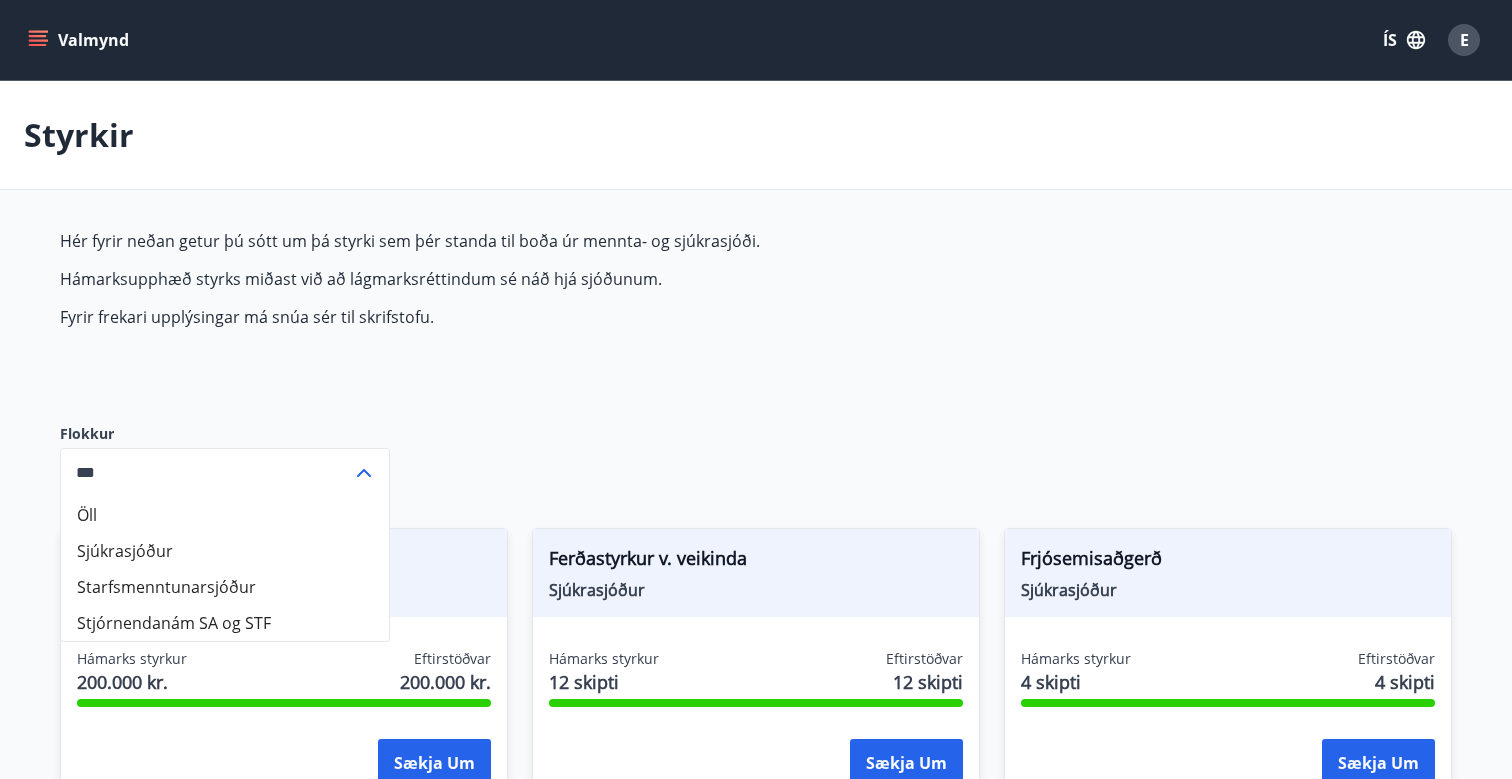click 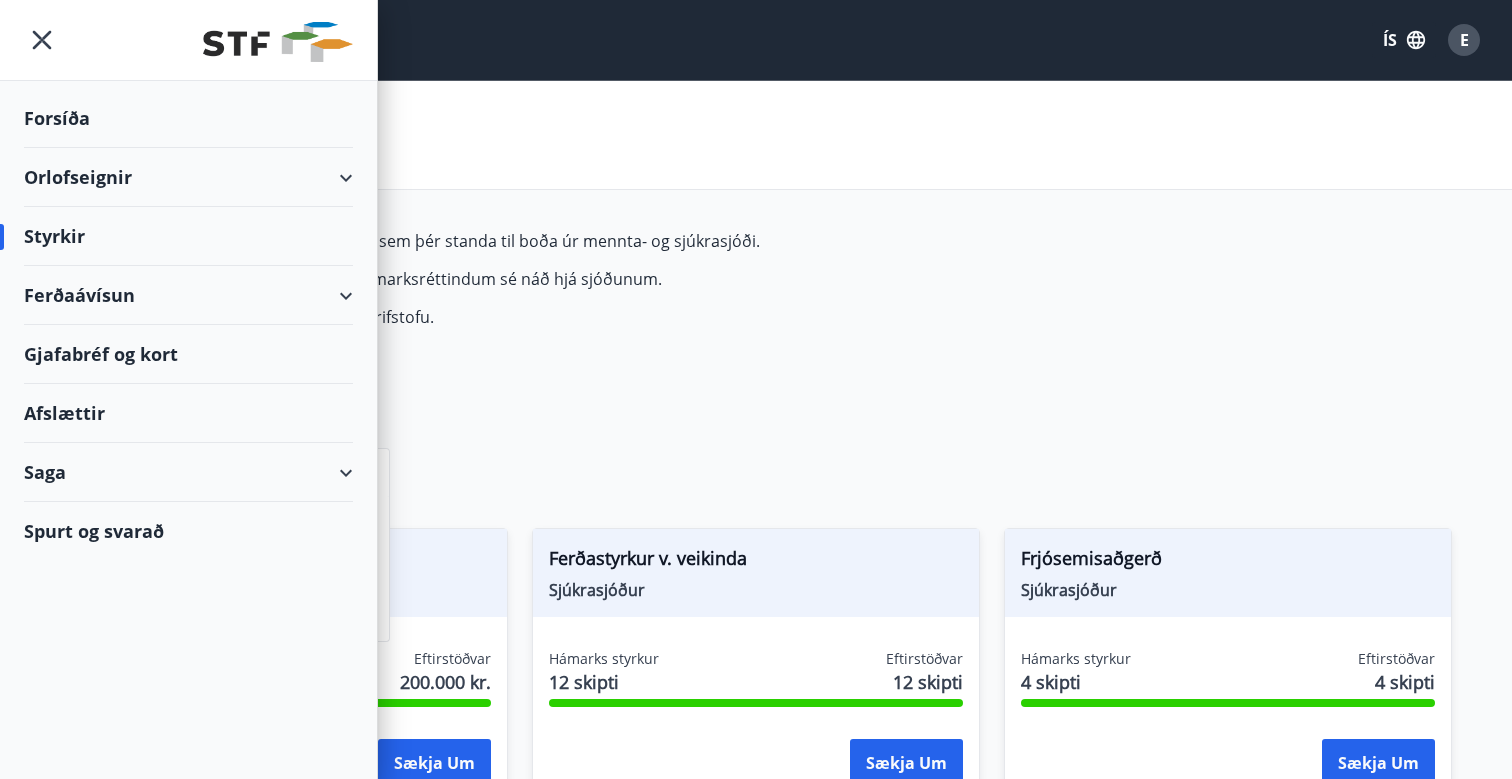 click on "Gjafabréf og kort" at bounding box center [188, 354] 